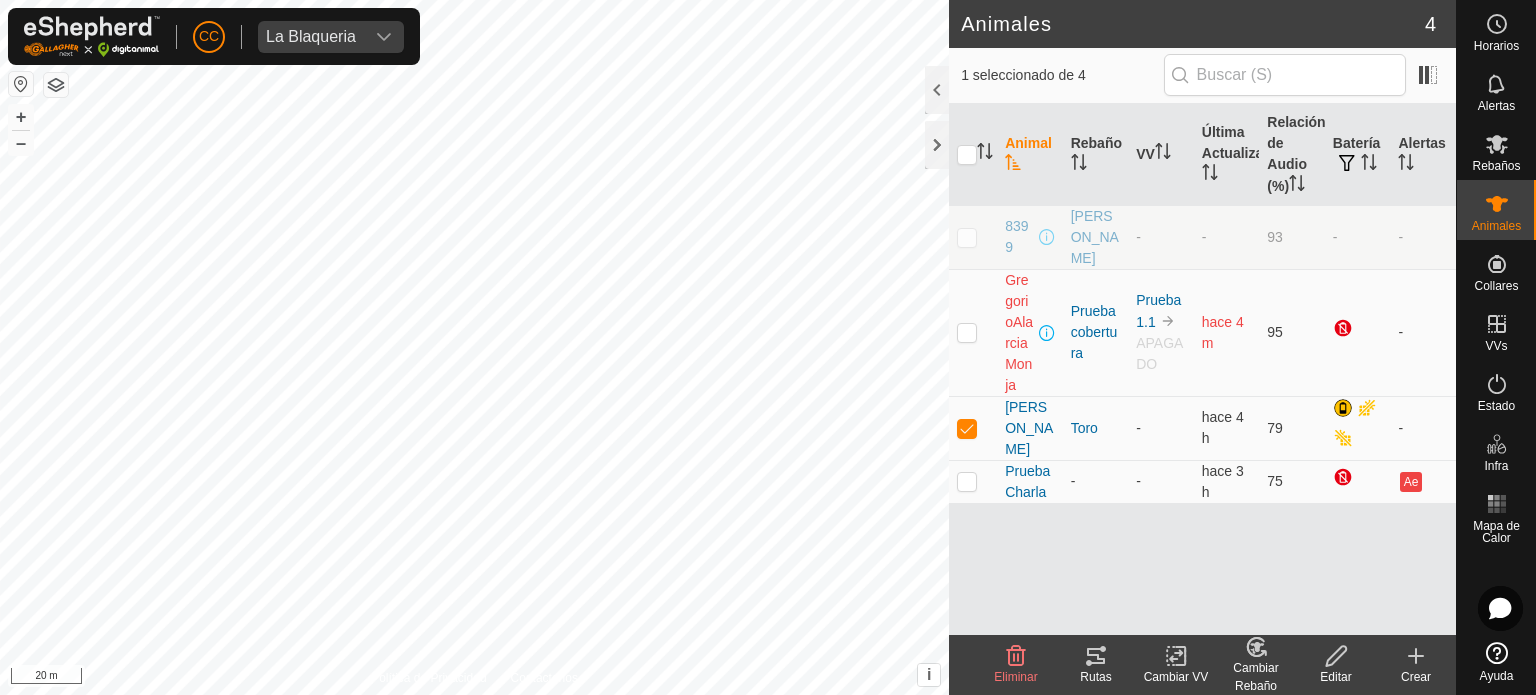 scroll, scrollTop: 0, scrollLeft: 0, axis: both 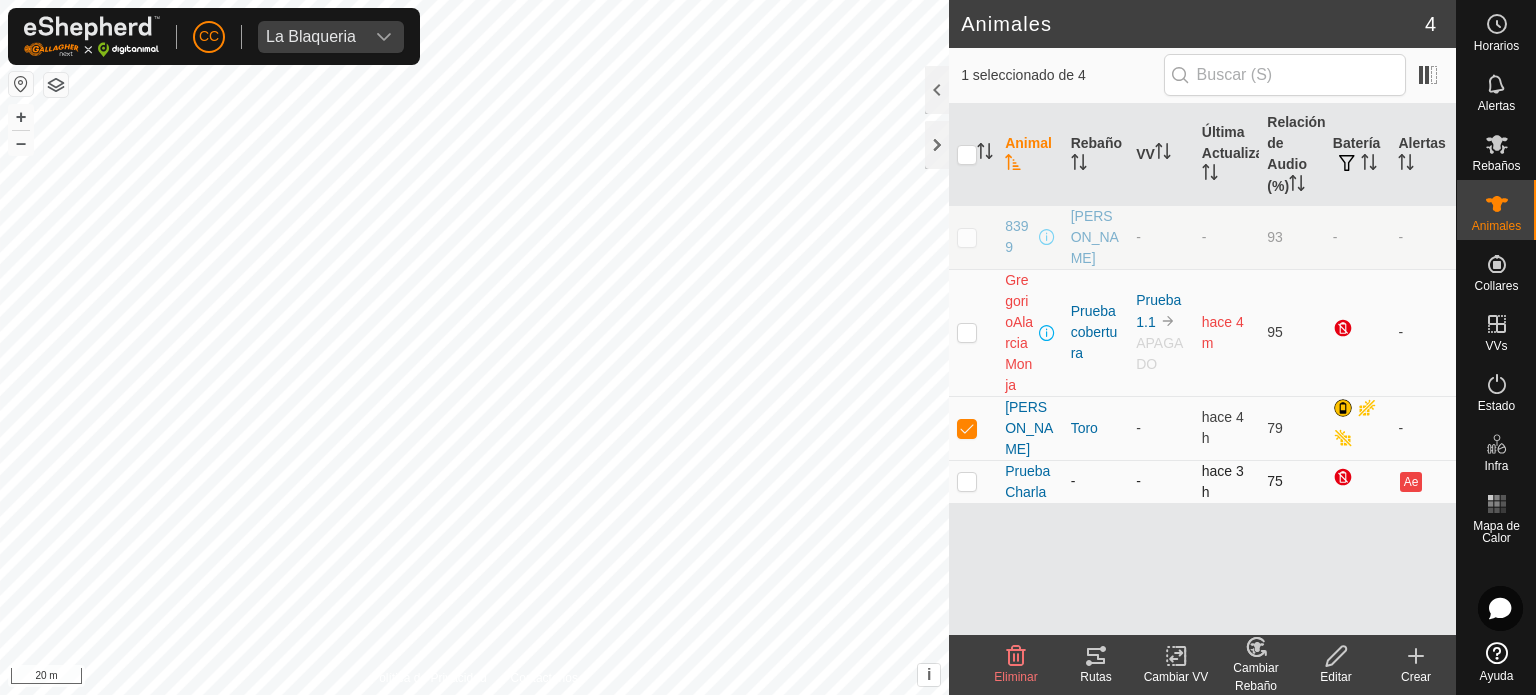 click at bounding box center (967, 481) 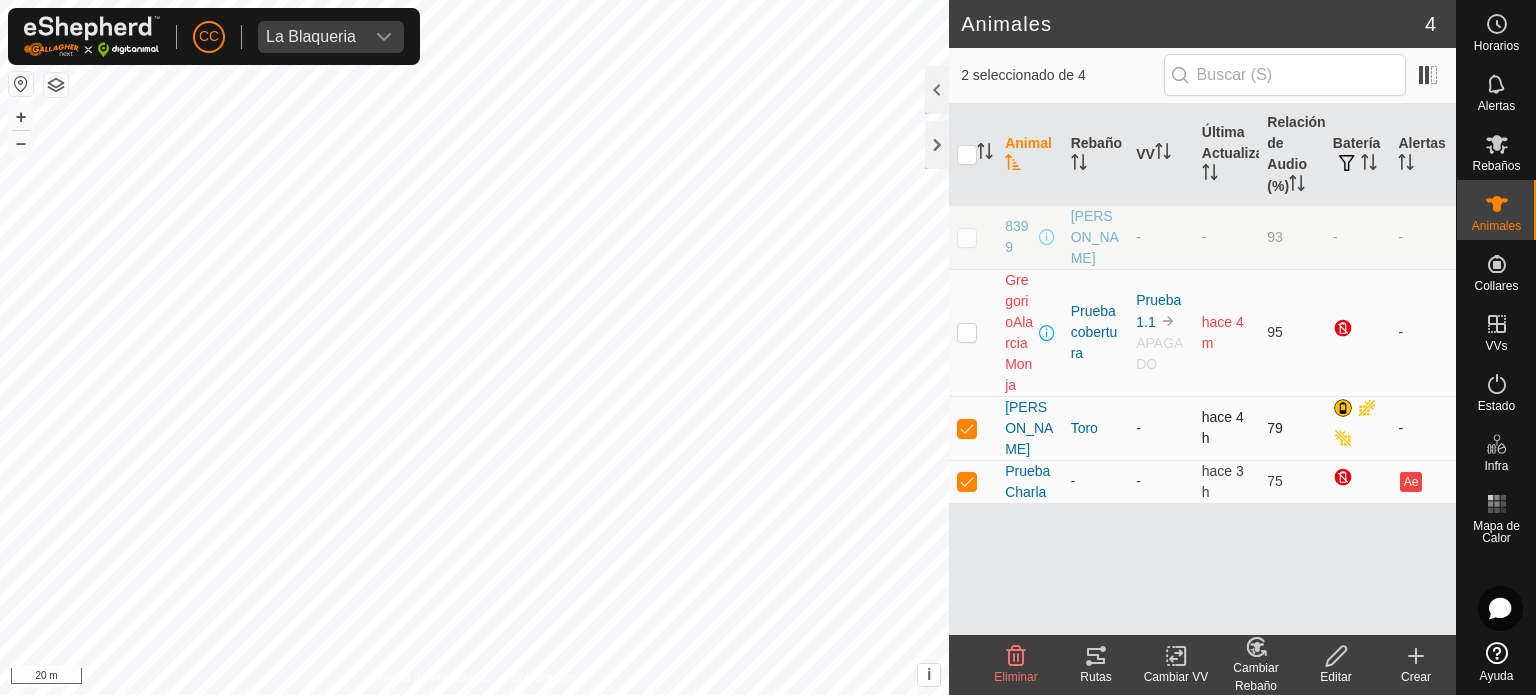 click at bounding box center (967, 428) 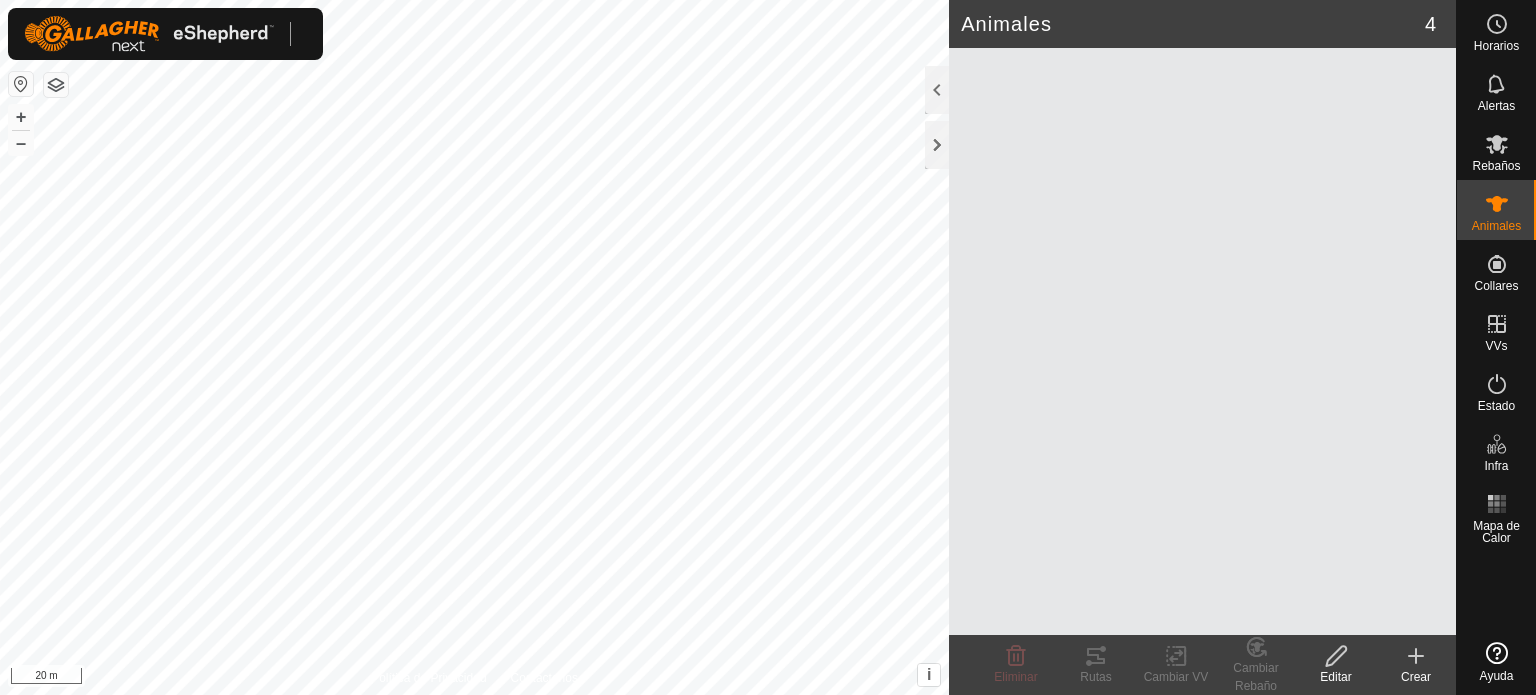 scroll, scrollTop: 0, scrollLeft: 0, axis: both 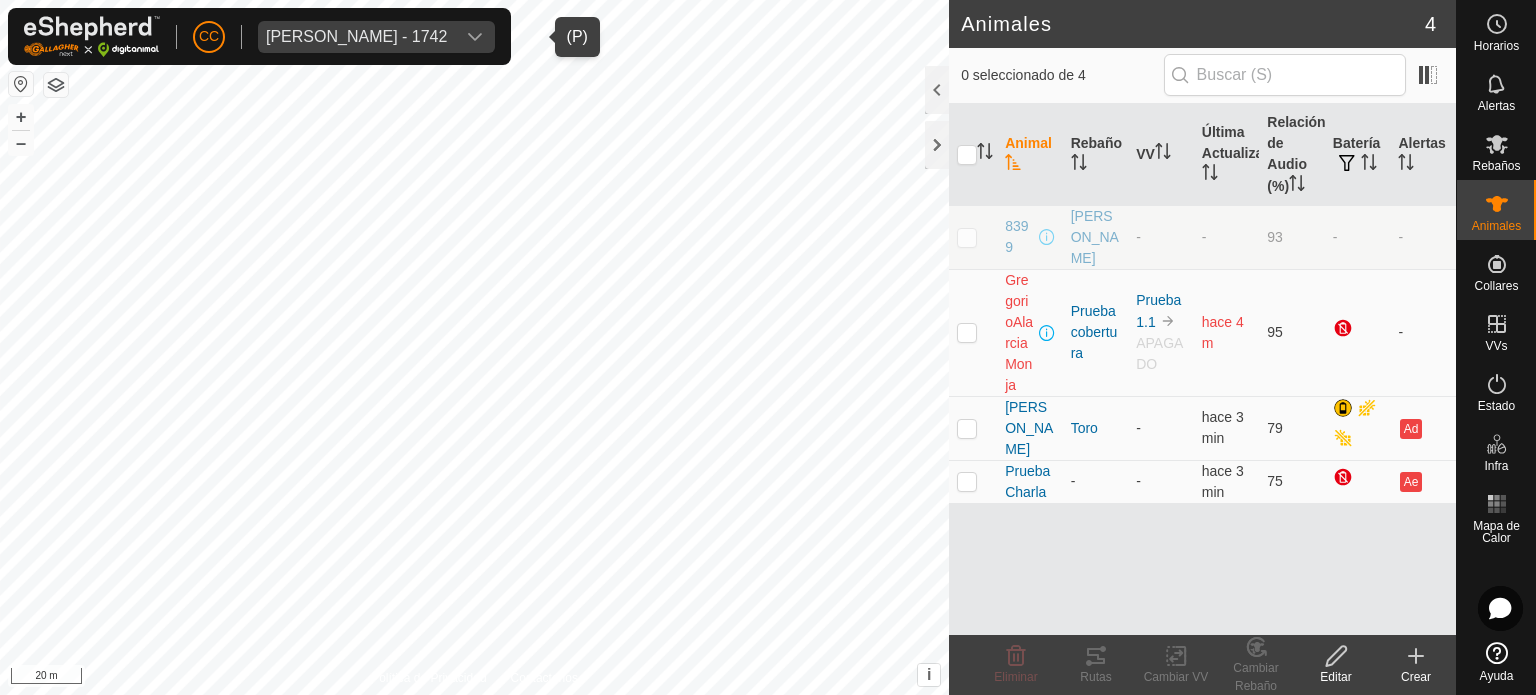 click 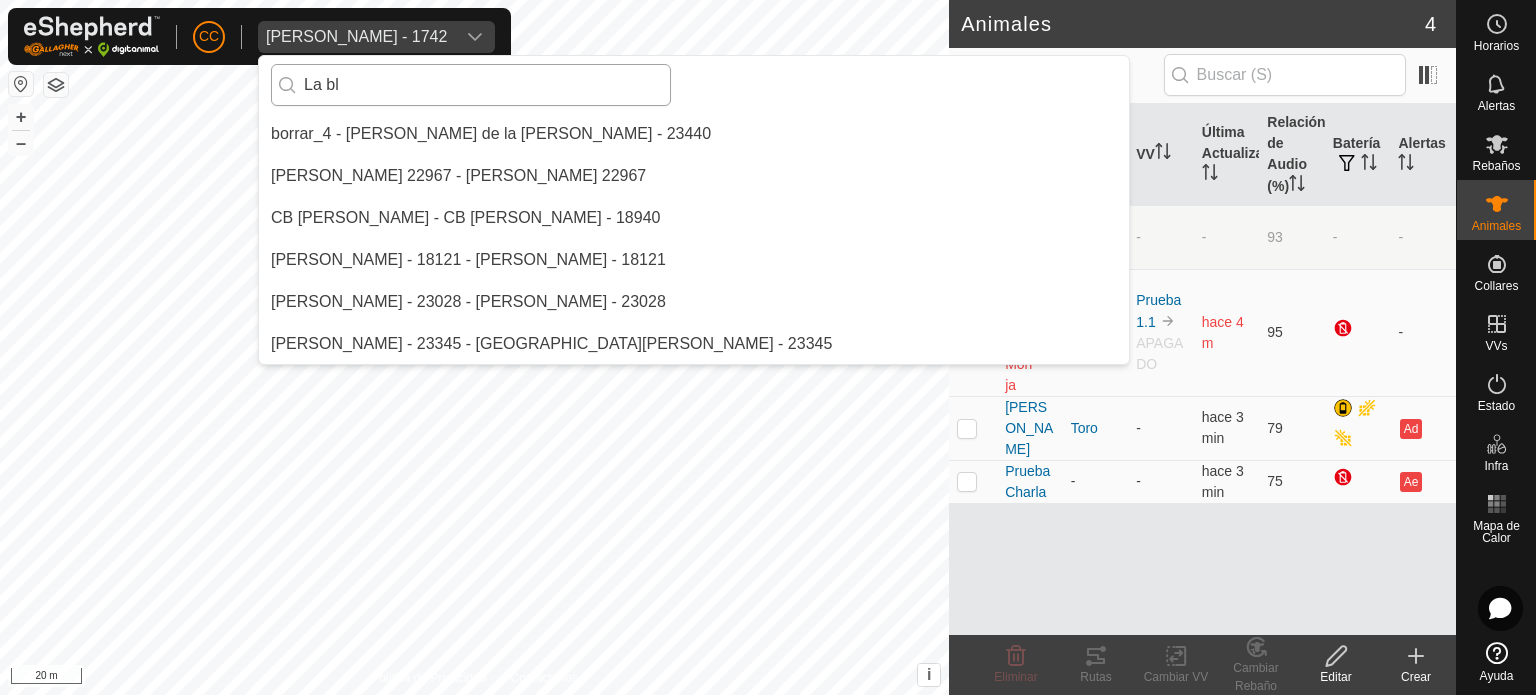 scroll, scrollTop: 0, scrollLeft: 0, axis: both 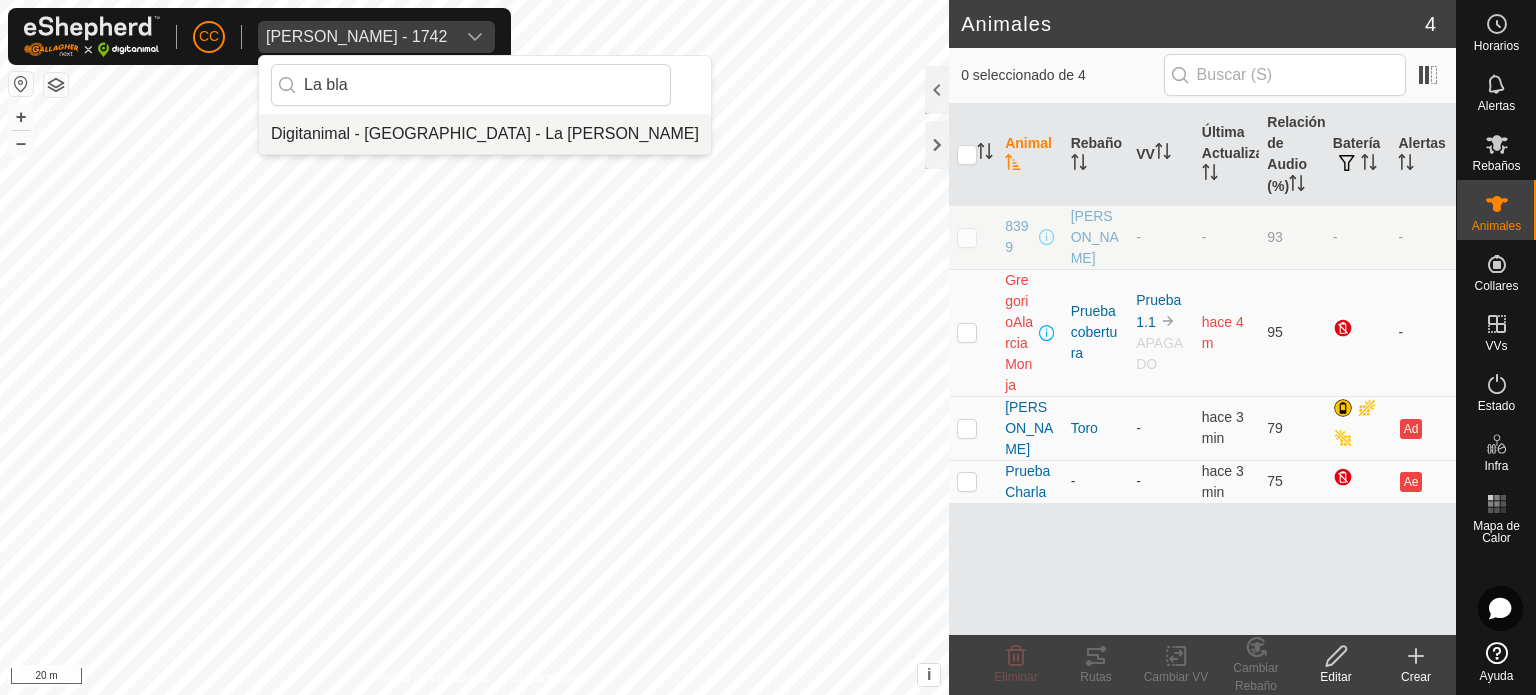 type on "La bla" 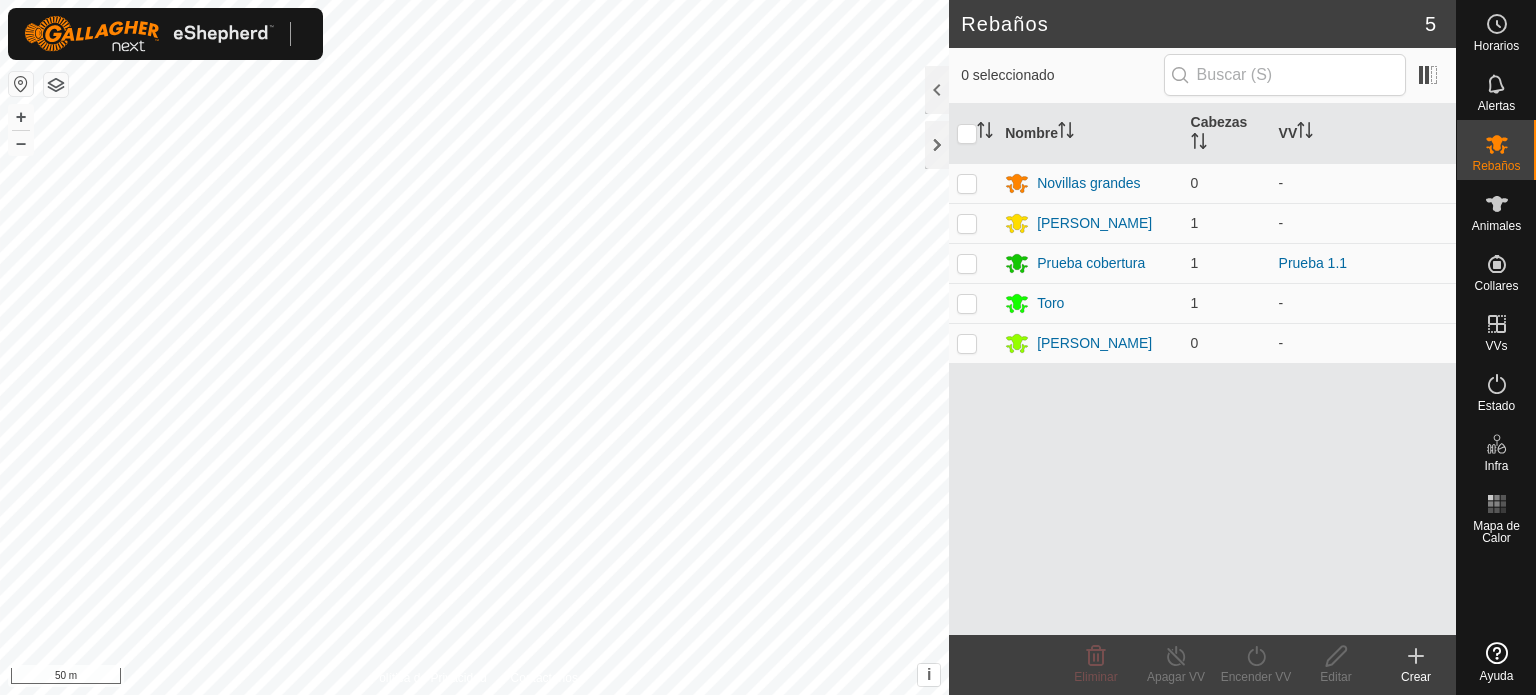 scroll, scrollTop: 0, scrollLeft: 0, axis: both 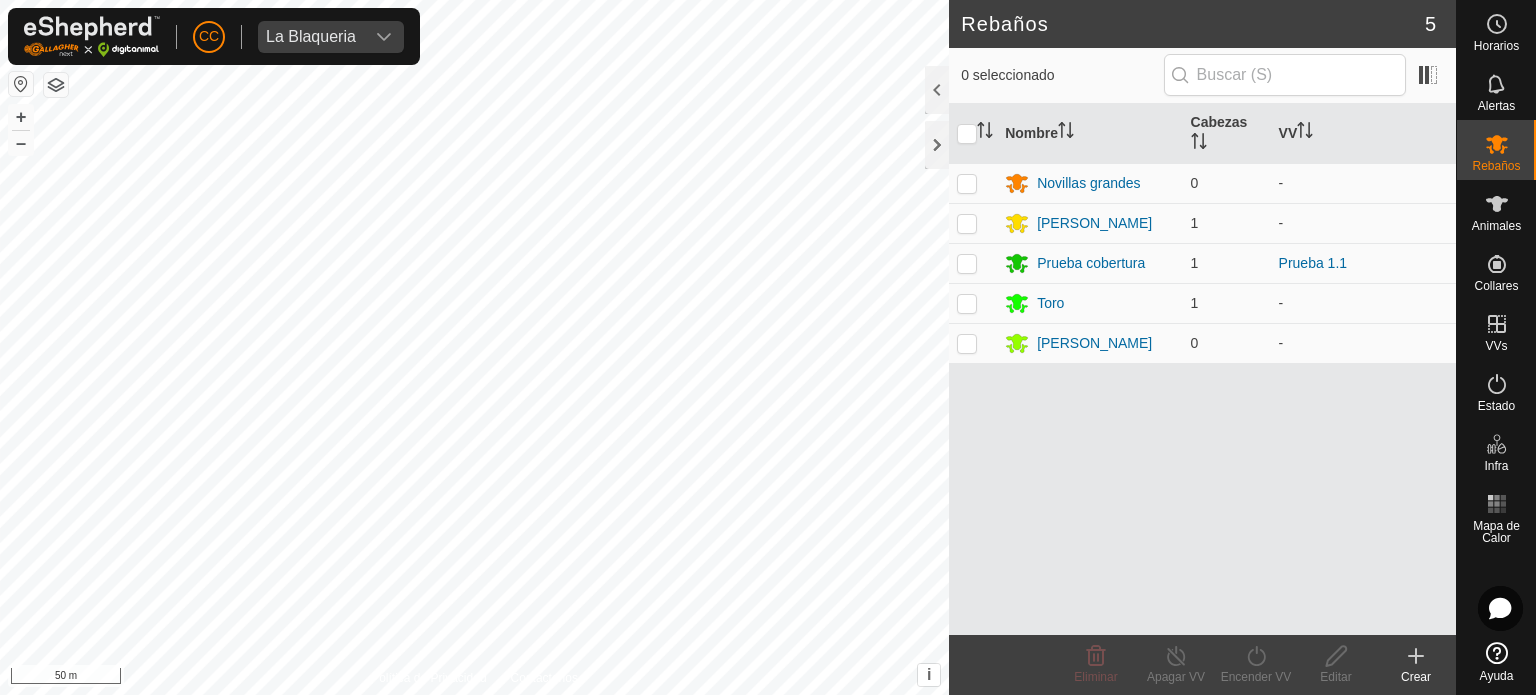 click at bounding box center [21, 84] 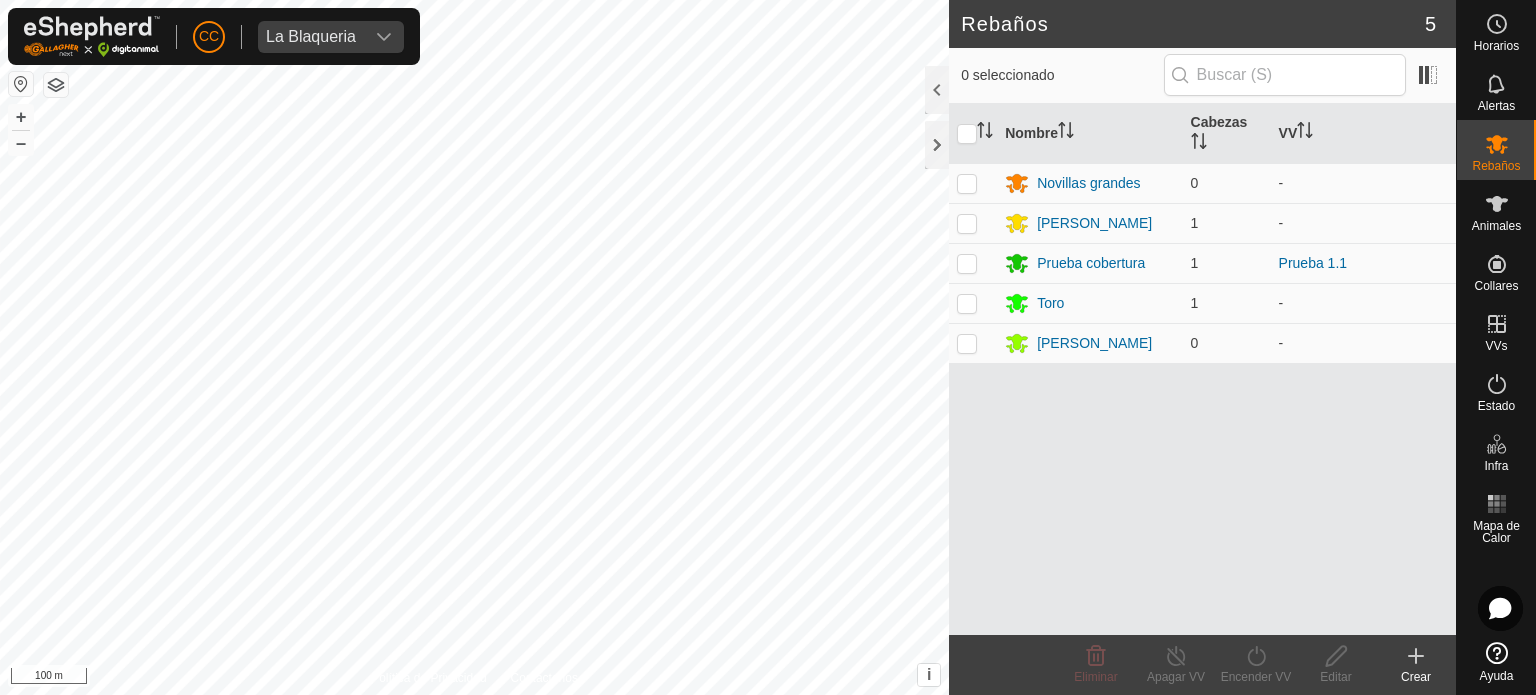click on "CC La Blaqueria Horarios Alertas Rebaños Animales Collares VVs Estado Infra Mapa de Calor Ayuda Rebaños 5  0 seleccionado   Nombre   Cabezas   VV  Novillas grandes 0  -  Silvia 1  -  Prueba cobertura 1 Prueba 1.1 Toro 1  -  Mariano Lidio 0  -  Eliminar  Apagar VV   Encender VV   Editar   Crear  Política de Privacidad Contáctenos + – ⇧ i This application includes HERE Maps. © 2024 HERE. All rights reserved. 100 m" at bounding box center (768, 347) 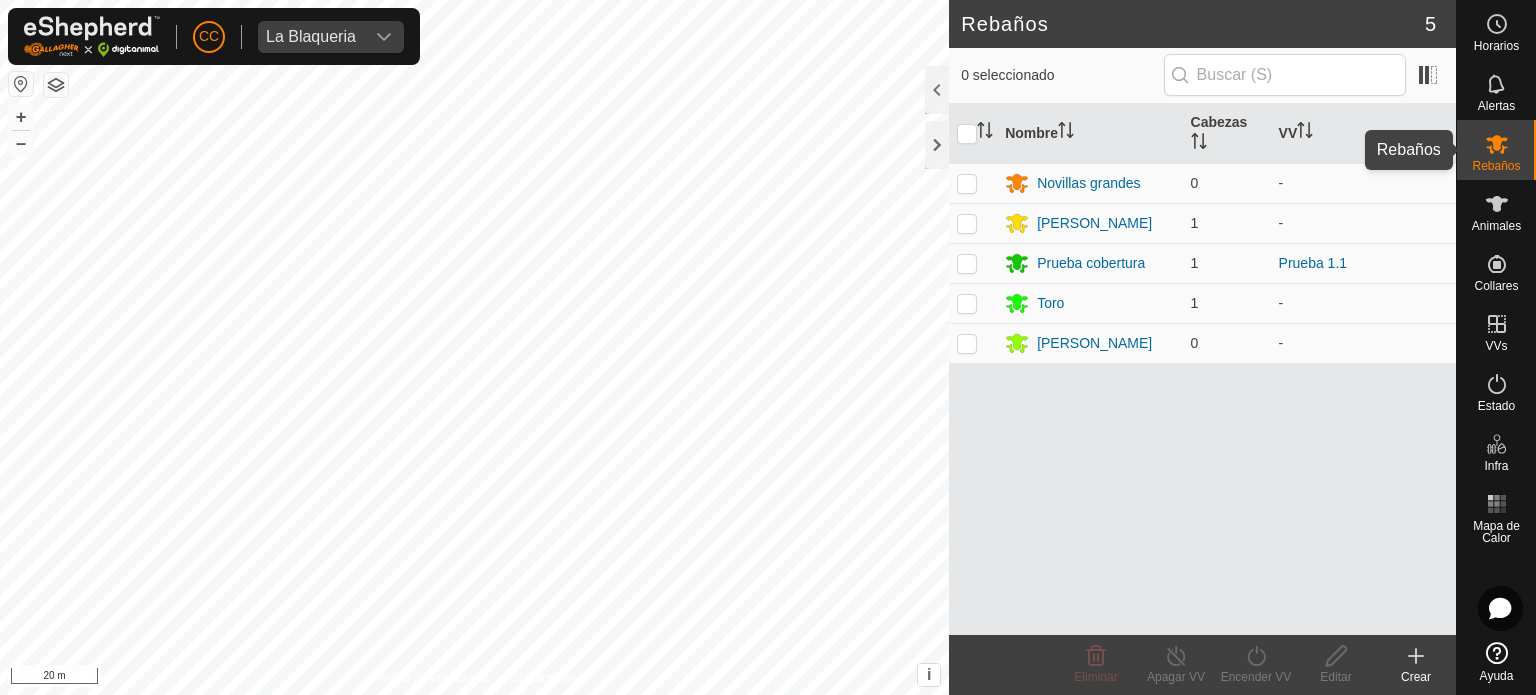 click on "Animales" at bounding box center [1496, 210] 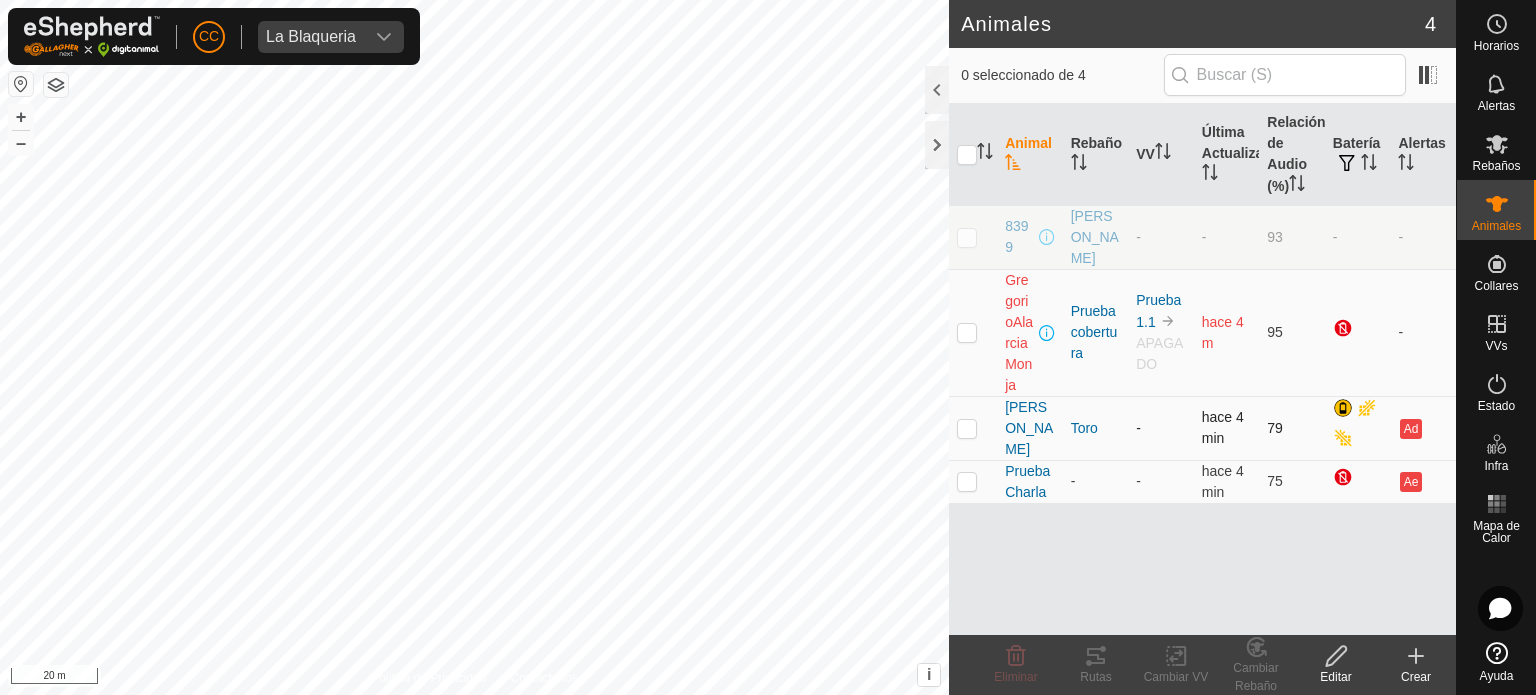 click at bounding box center (967, 428) 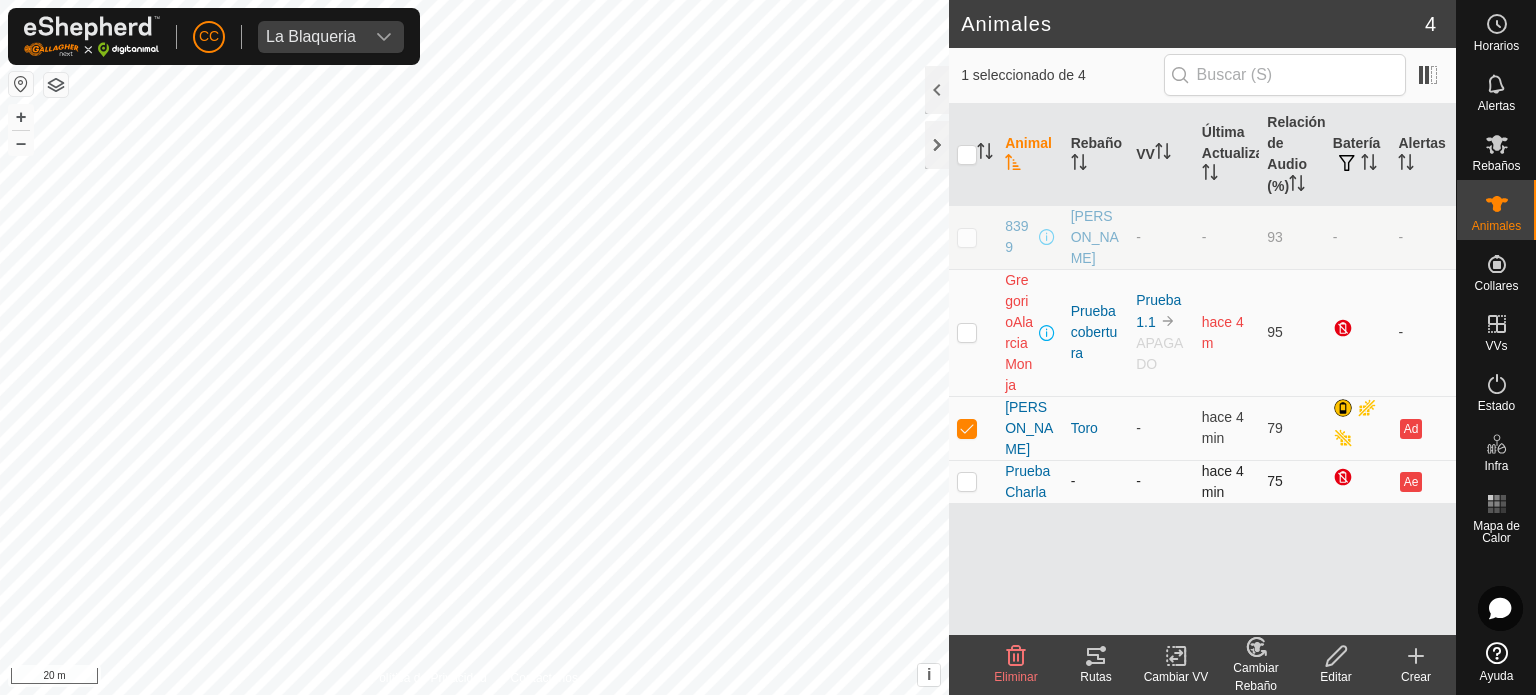 click at bounding box center (967, 481) 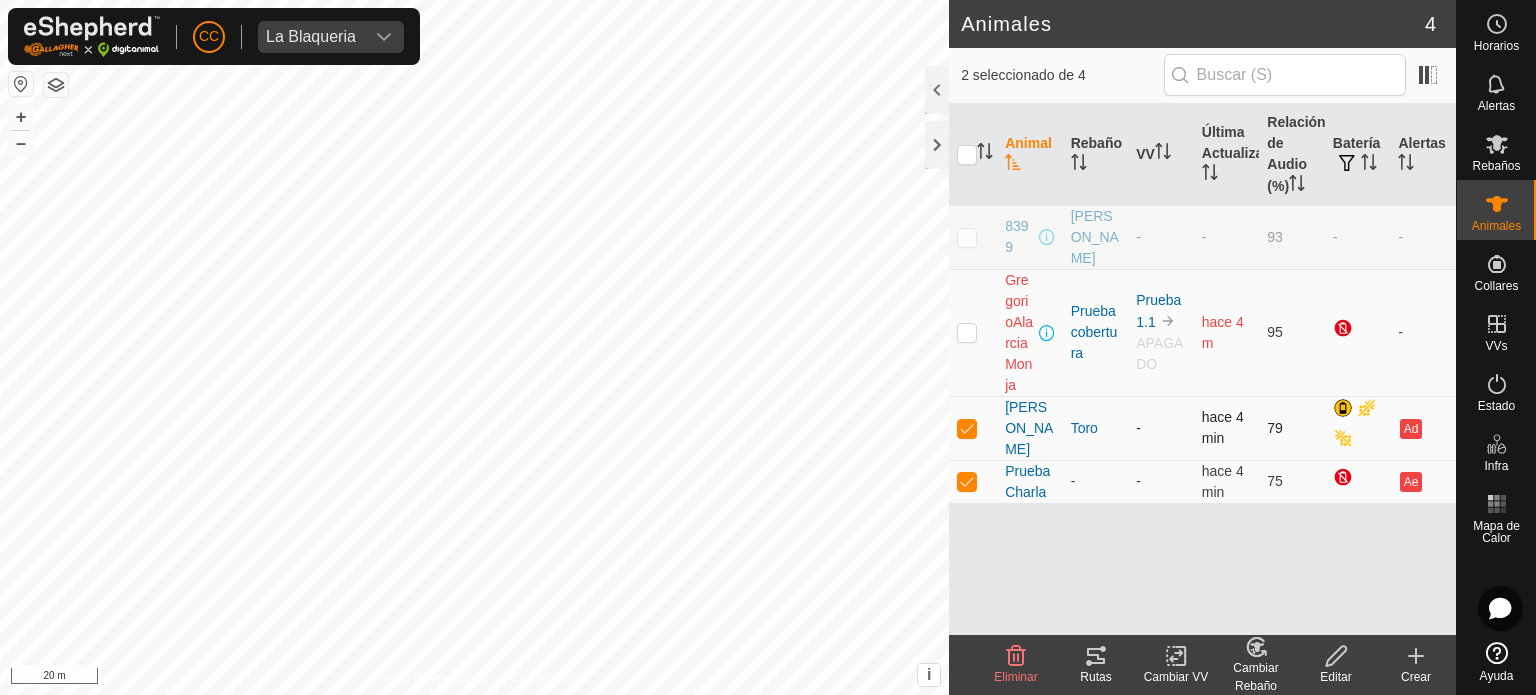 click at bounding box center (967, 428) 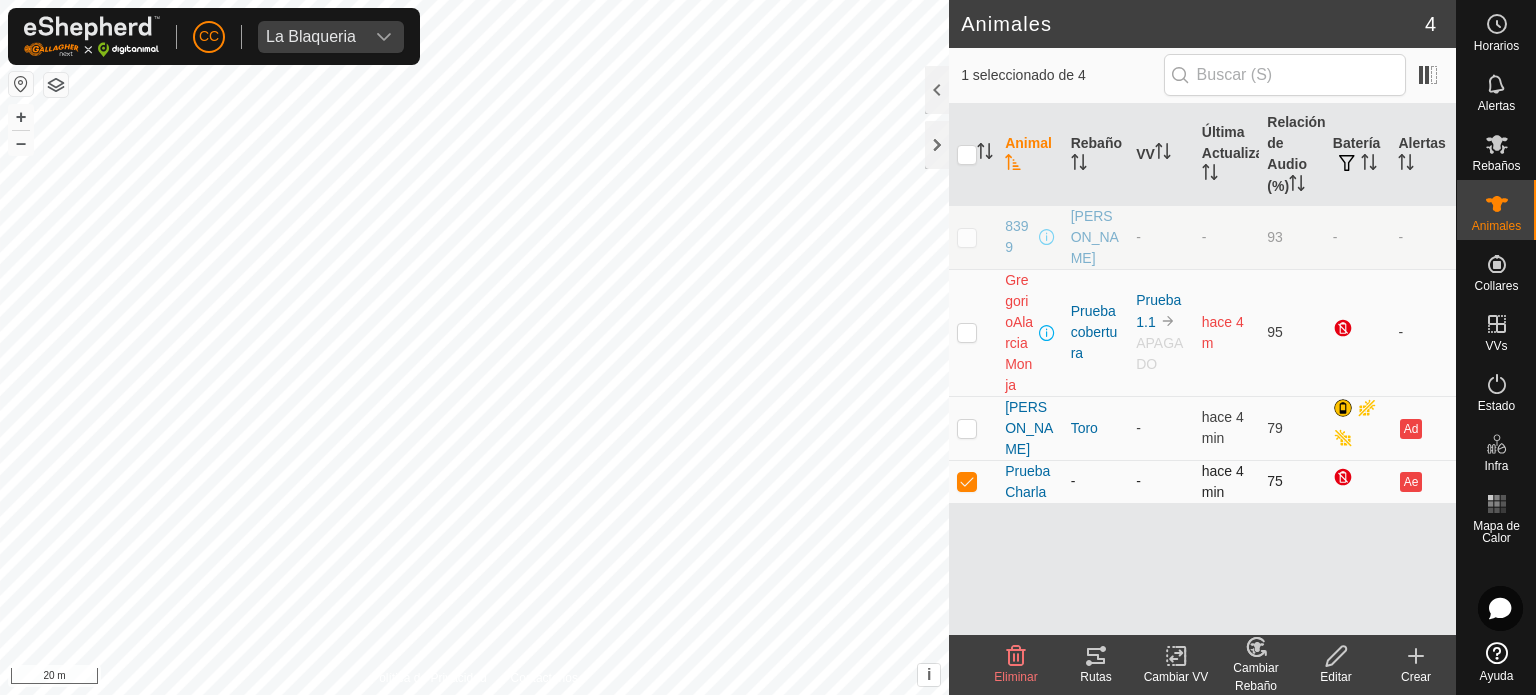 click at bounding box center [967, 481] 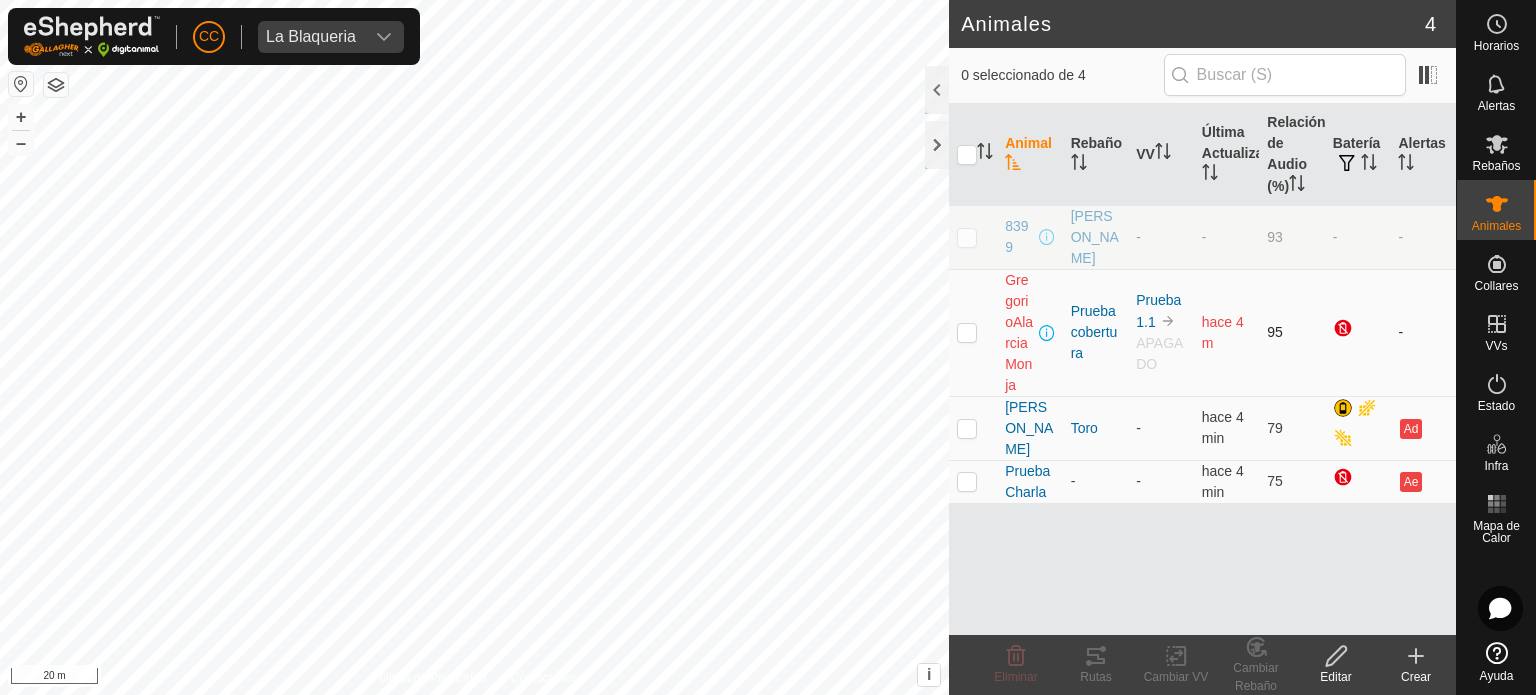 drag, startPoint x: 1132, startPoint y: 319, endPoint x: 1216, endPoint y: 343, distance: 87.36132 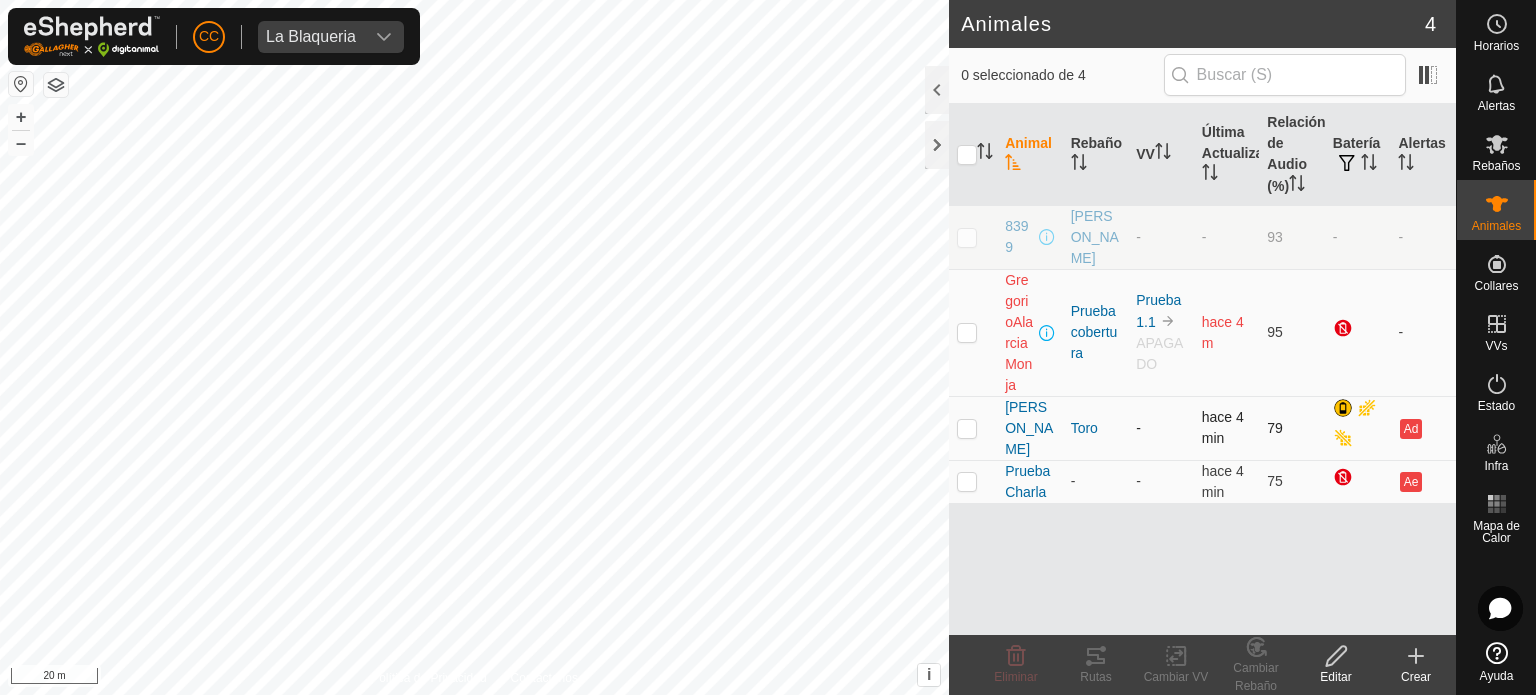 click at bounding box center (967, 428) 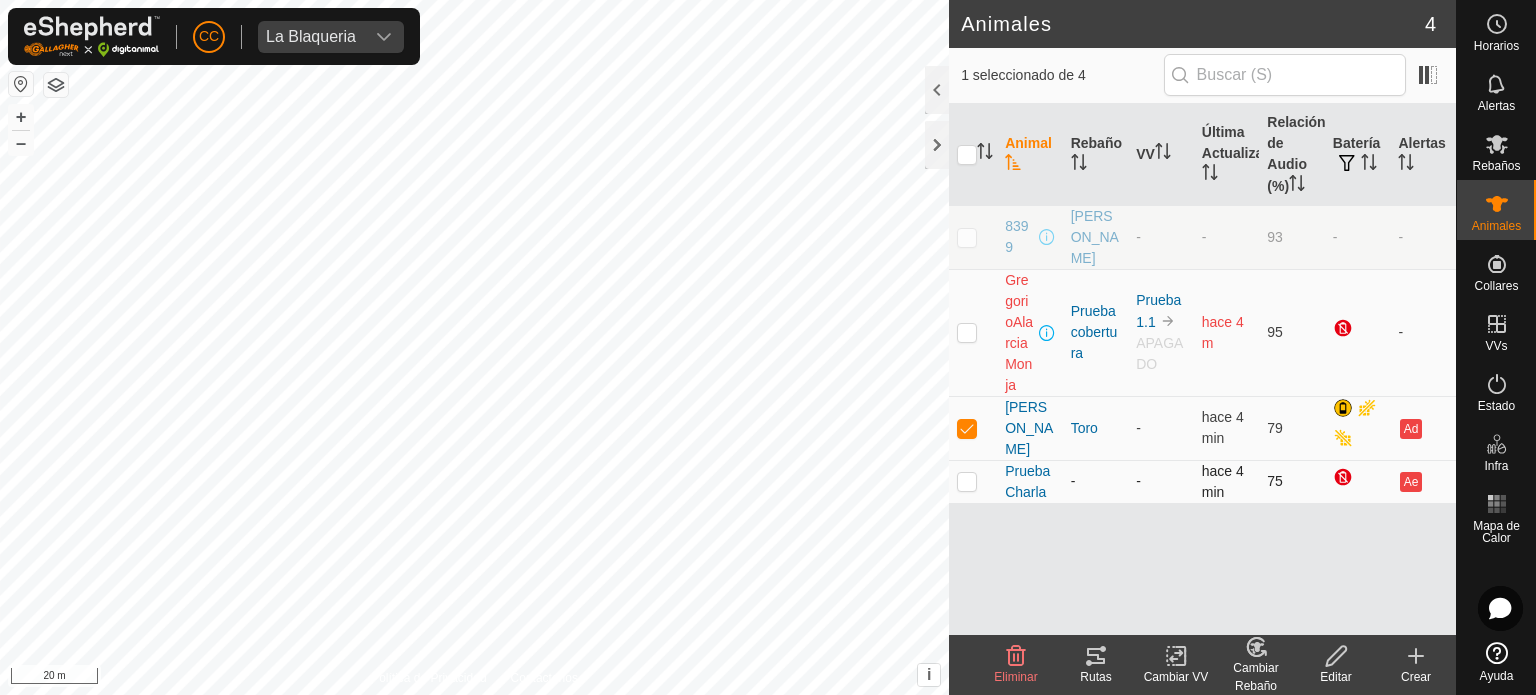 click at bounding box center (973, 481) 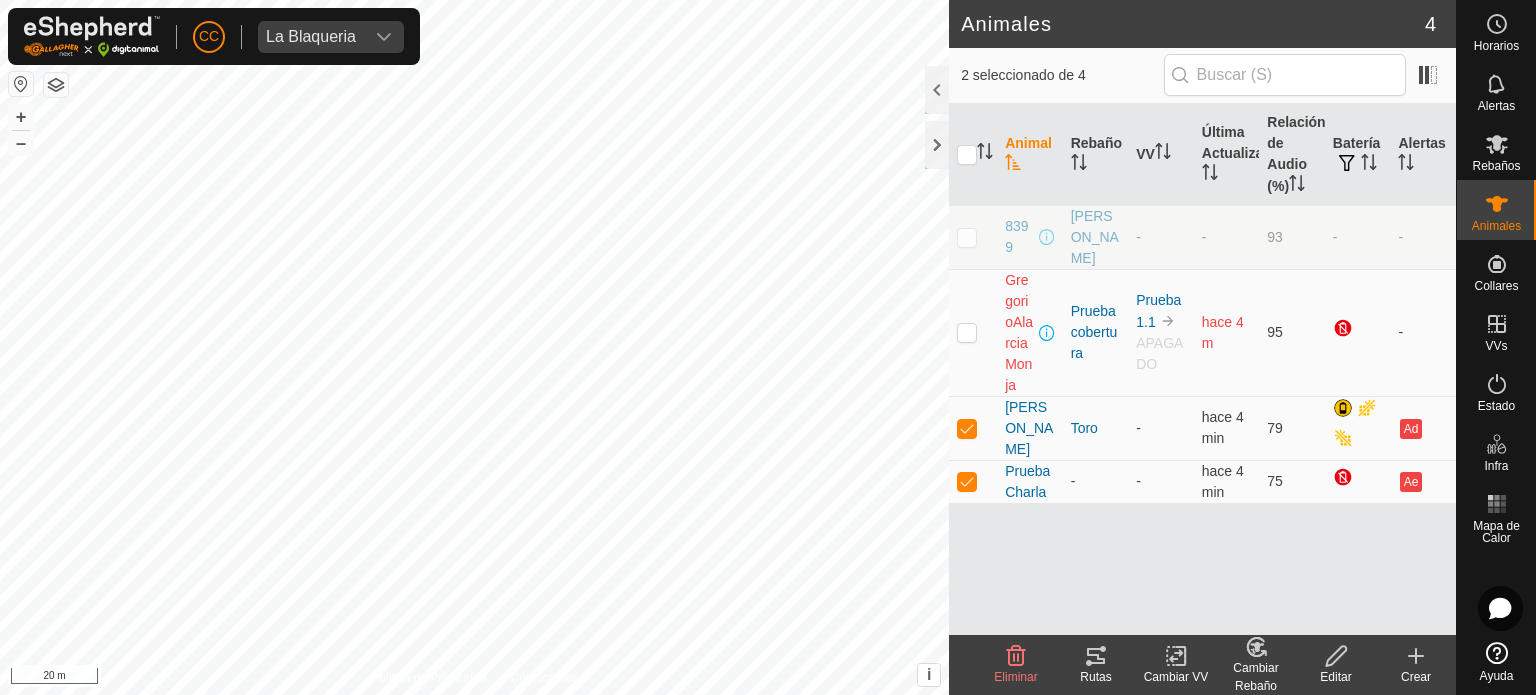 checkbox on "true" 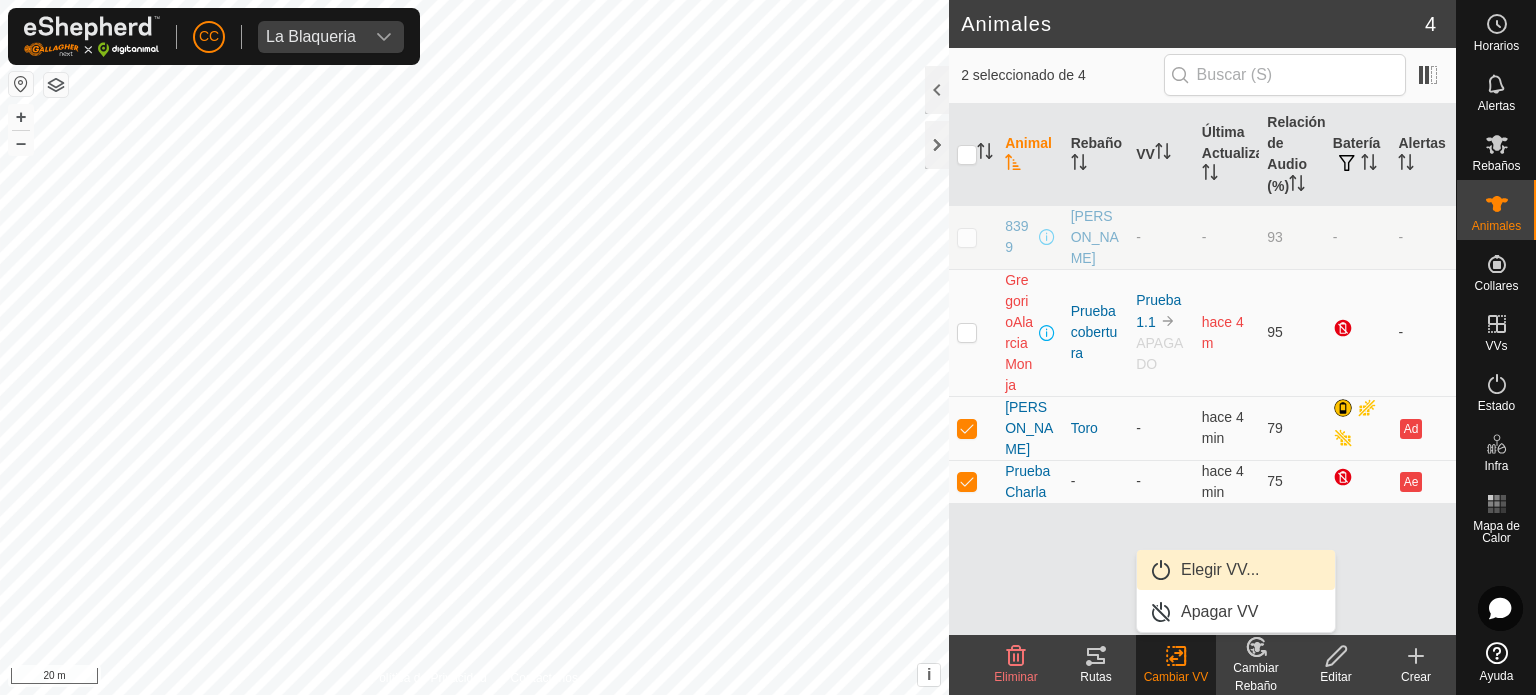 click on "Elegir VV..." at bounding box center [1236, 570] 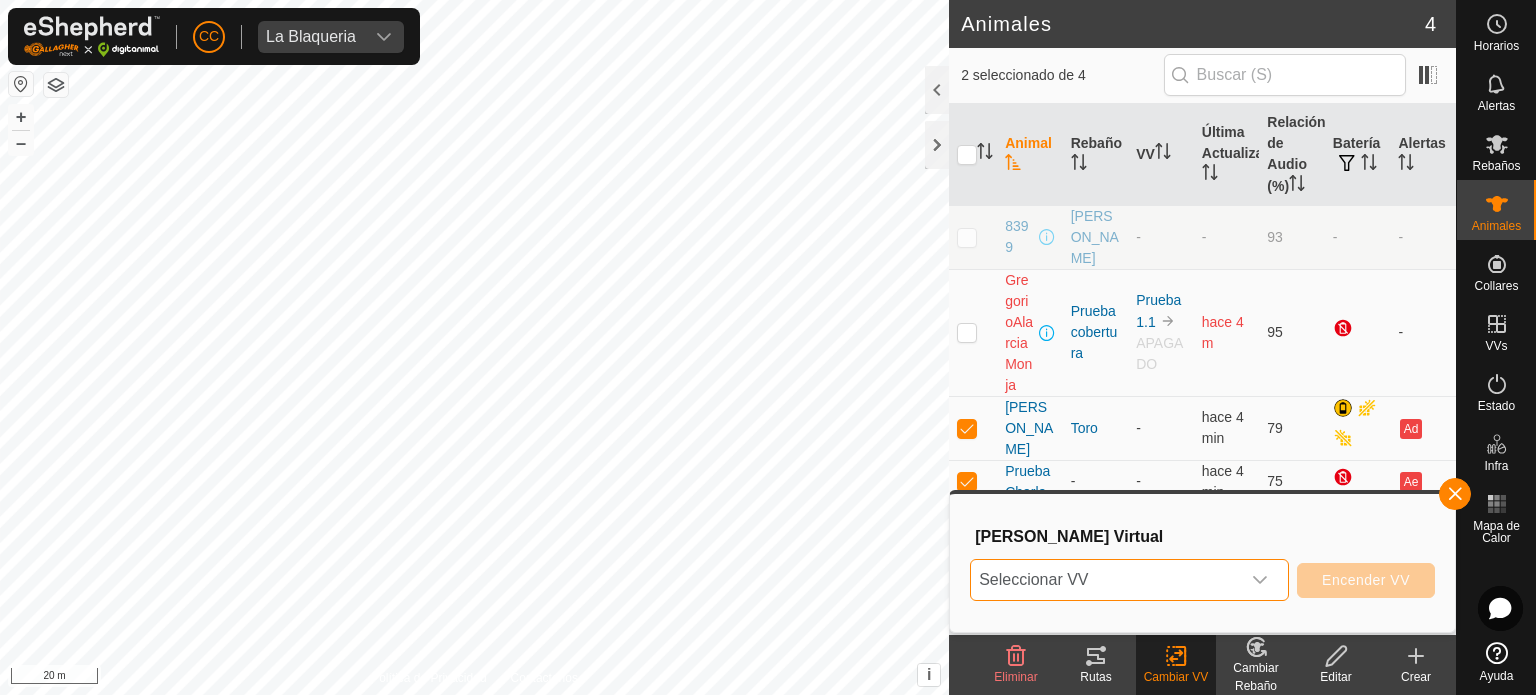 click on "Seleccionar VV" at bounding box center [1105, 580] 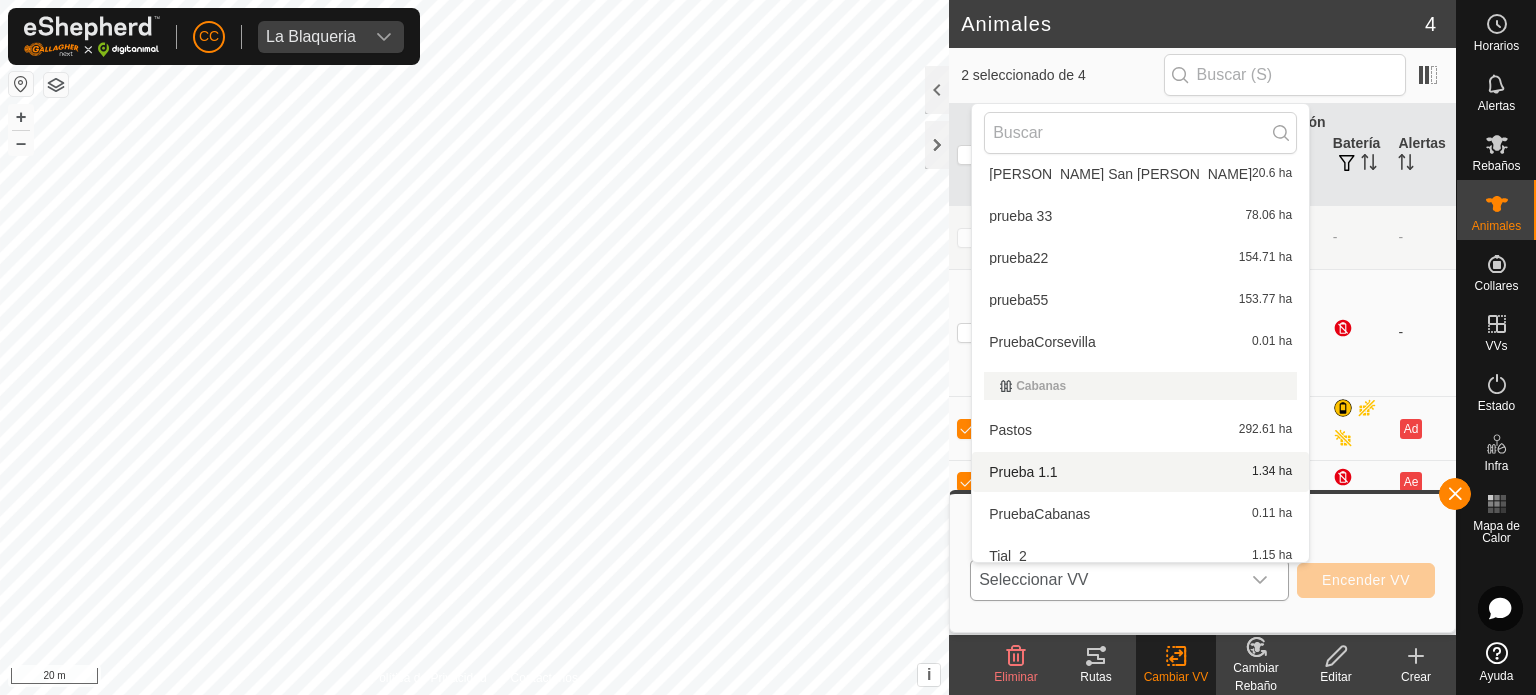 scroll, scrollTop: 660, scrollLeft: 0, axis: vertical 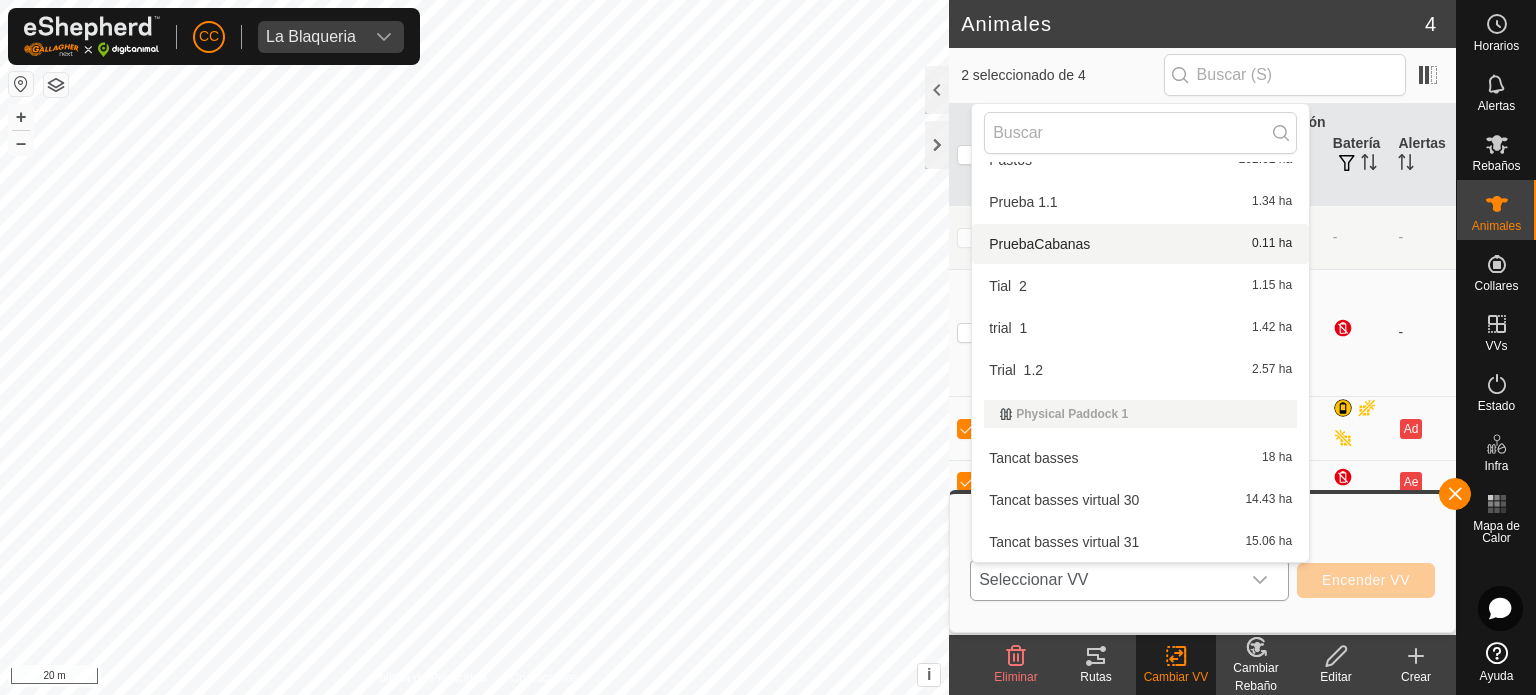 click on "PruebaCabanas  0.11 ha" at bounding box center (1140, 244) 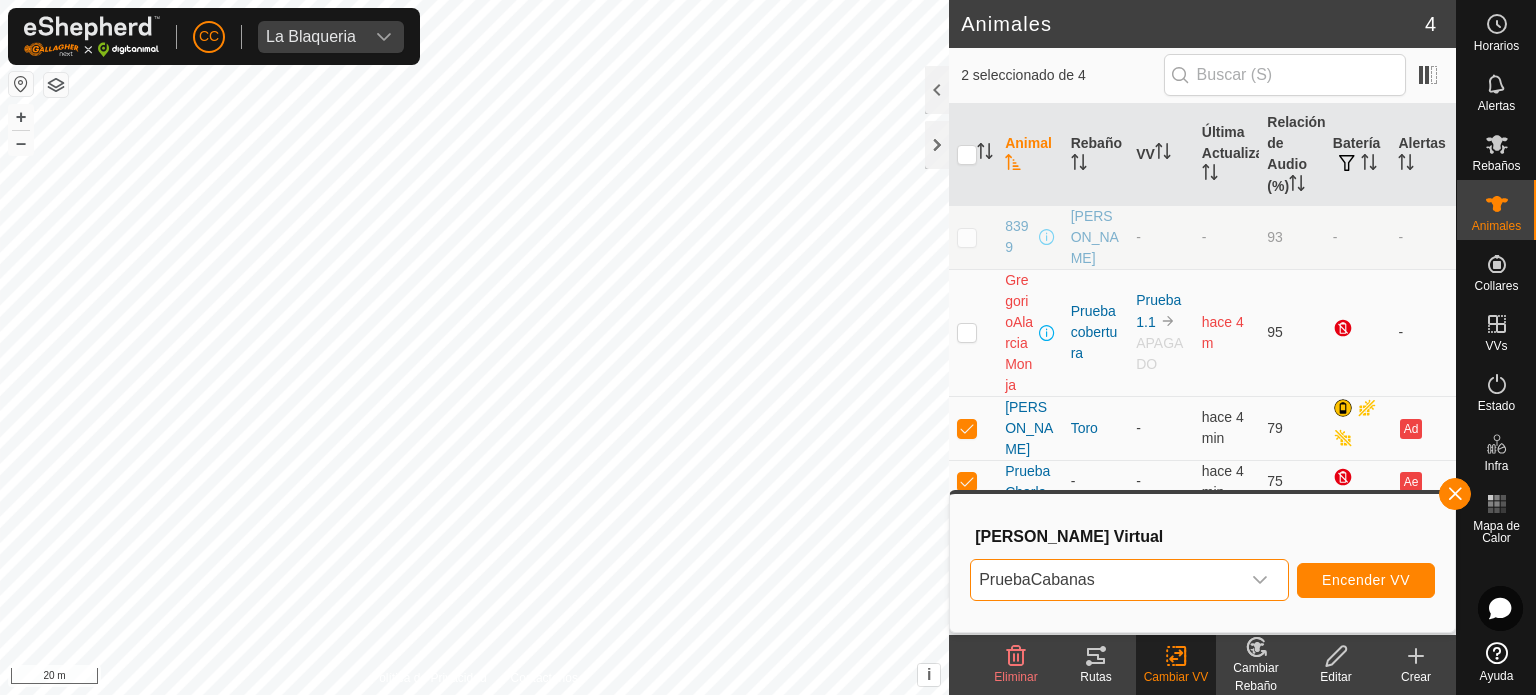 click on "PruebaCabanas" at bounding box center (1105, 580) 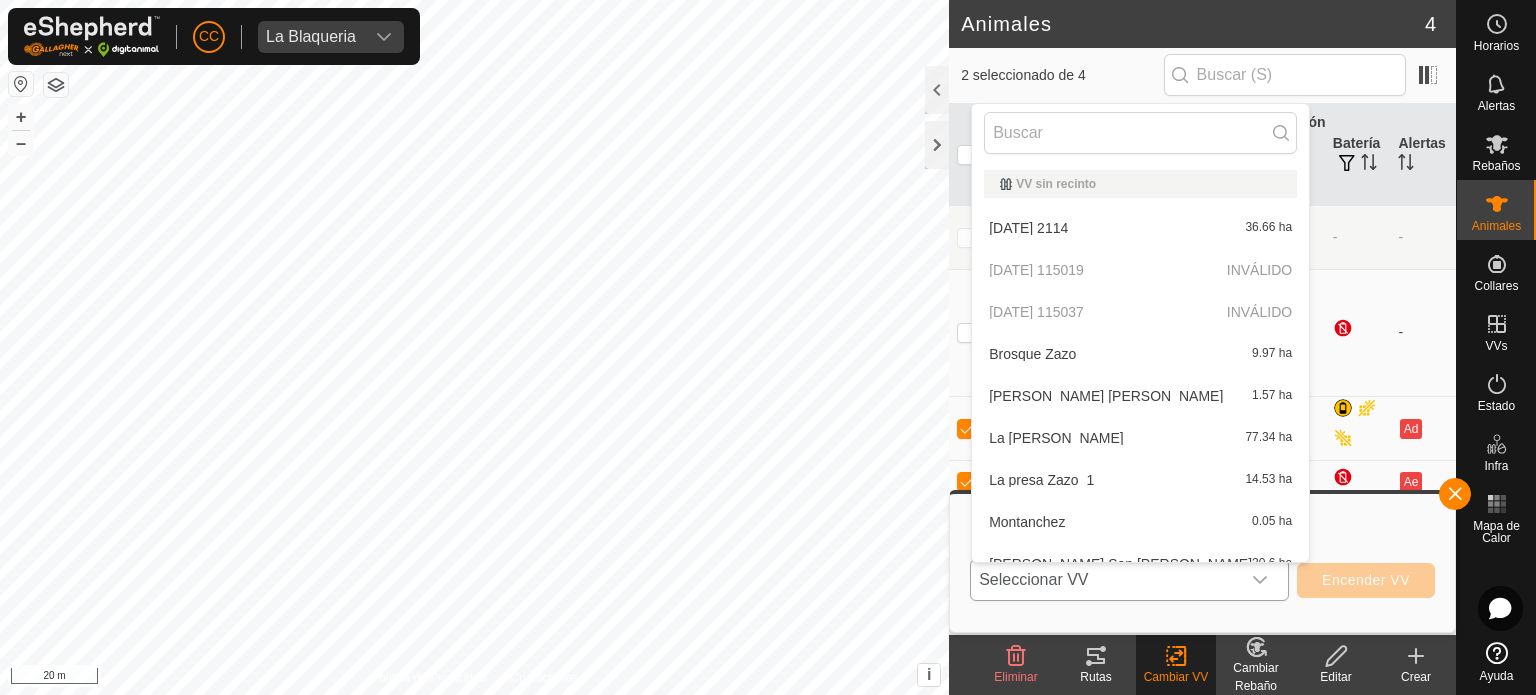 scroll, scrollTop: 362, scrollLeft: 0, axis: vertical 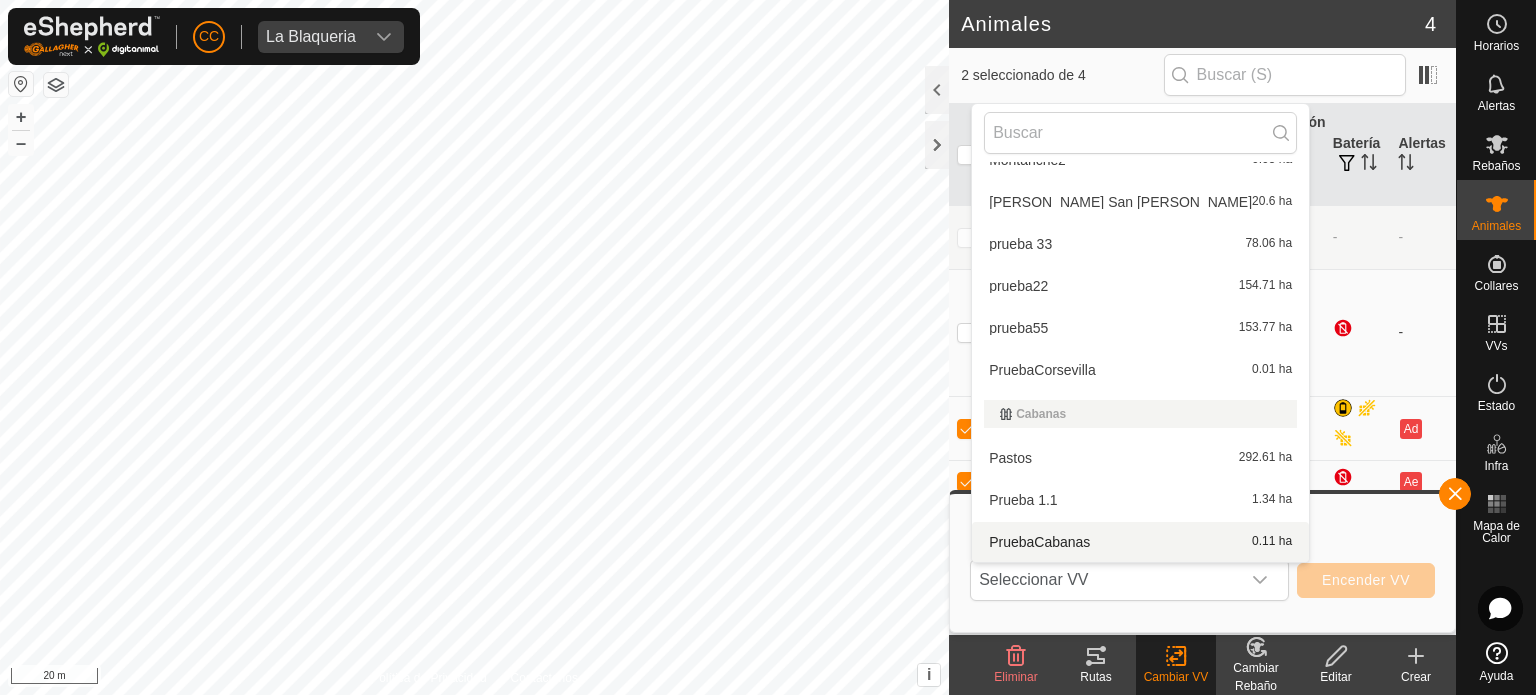 click on "Elegir Vallado Virtual Seleccionar VV VV sin recinto 2024-08-01 2114  36.66 ha  2025-06-06 115019 INVÁLIDO 2025-06-06 115037 INVÁLIDO Brosque Zazo  9.97 ha  Corral Zazo  1.57 ha  La Mata Zazo  77.34 ha  La presa Zazo_1  14.53 ha  Montanchez  0.05 ha  Nava San Gil Zazo  20.6 ha  prueba 33  78.06 ha  prueba22  154.71 ha  prueba55  153.77 ha  PruebaCorsevilla  0.01 ha  Cabanas Pastos  292.61 ha  Prueba 1.1  1.34 ha  PruebaCabanas  0.11 ha  Tial_2  1.15 ha  trial_1  1.42 ha  Trial_1.2  2.57 ha  Physical Paddock 1 Tancat basses  18 ha  Tancat basses virtual 30  14.43 ha  Tancat basses virtual 31  15.06 ha  Encender VV" at bounding box center (1202, 563) 